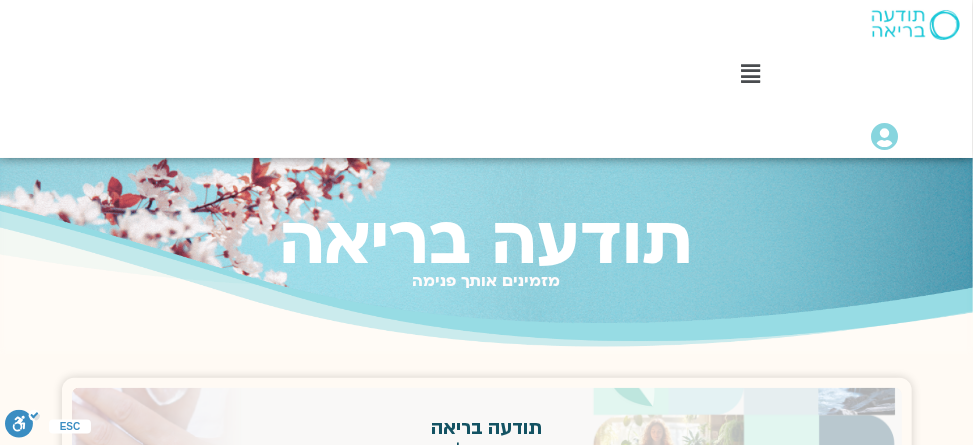 scroll, scrollTop: 152, scrollLeft: 0, axis: vertical 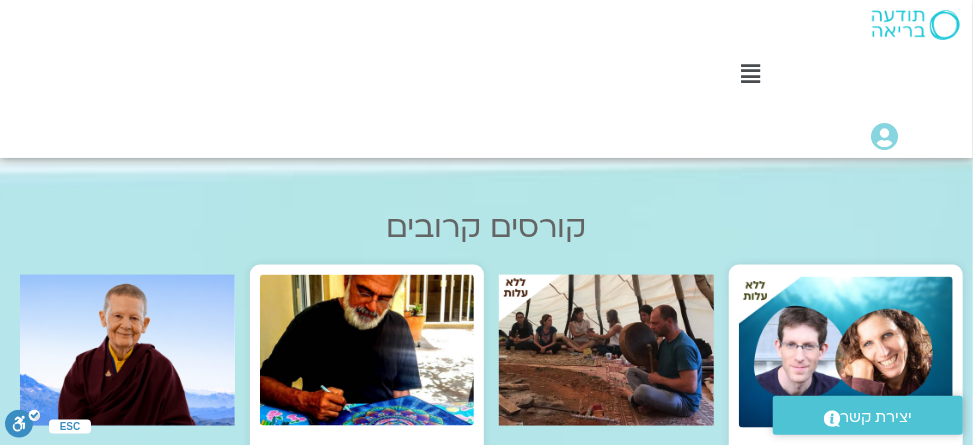 click on "Main Menu" at bounding box center (750, 76) 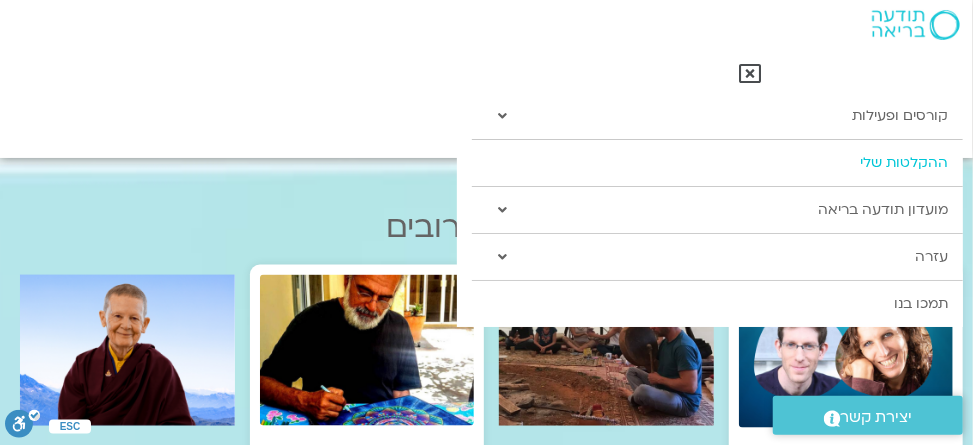 click on "ההקלטות שלי" at bounding box center [717, 163] 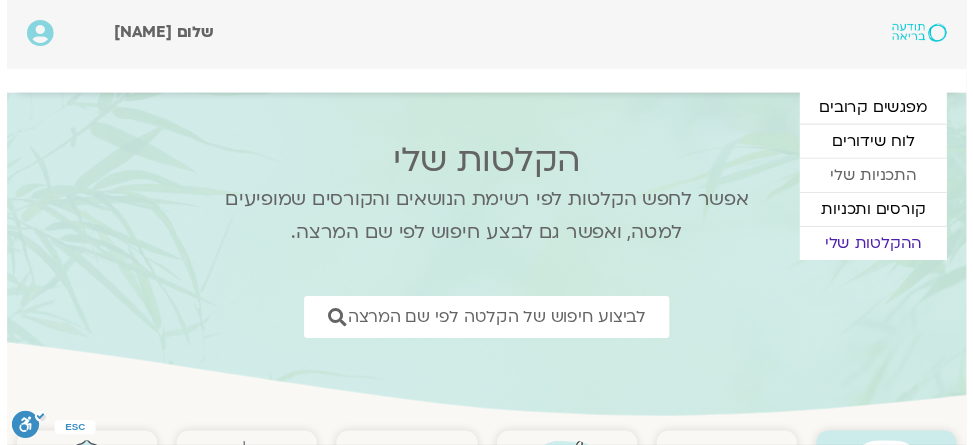 scroll, scrollTop: 0, scrollLeft: 0, axis: both 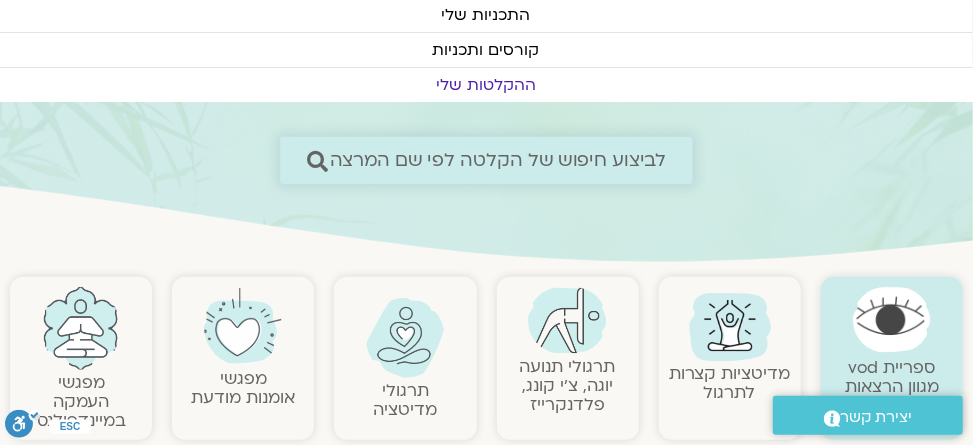 click on "לביצוע חיפוש של הקלטה לפי שם המרצה" at bounding box center [486, 160] 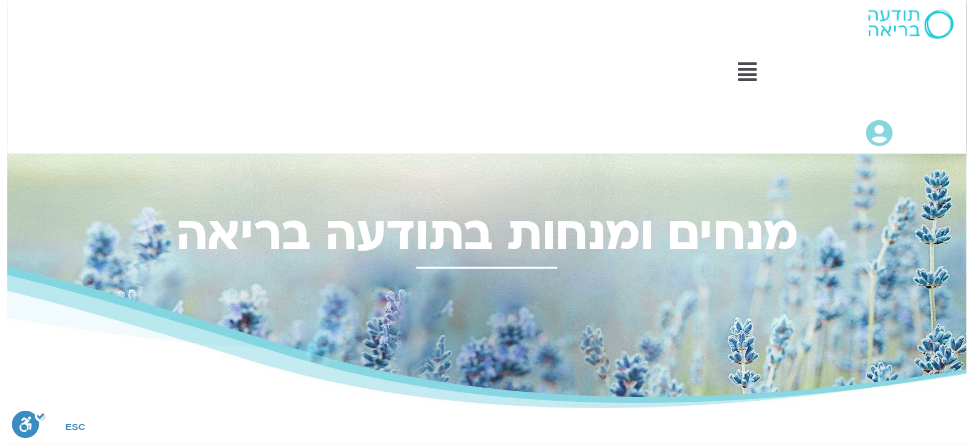 scroll, scrollTop: 0, scrollLeft: 0, axis: both 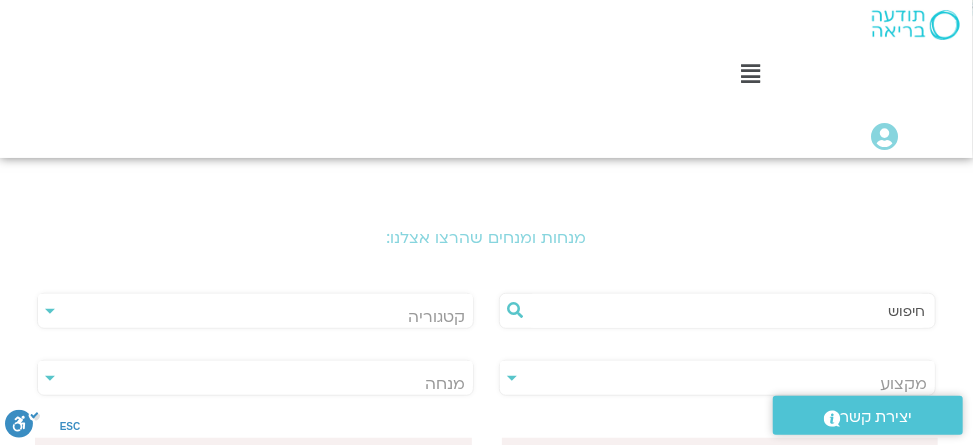 click at bounding box center [727, 311] 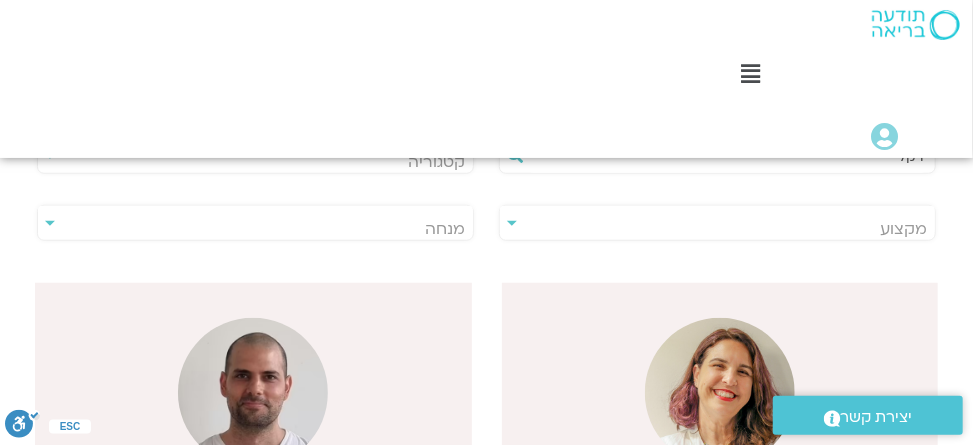scroll, scrollTop: 605, scrollLeft: 0, axis: vertical 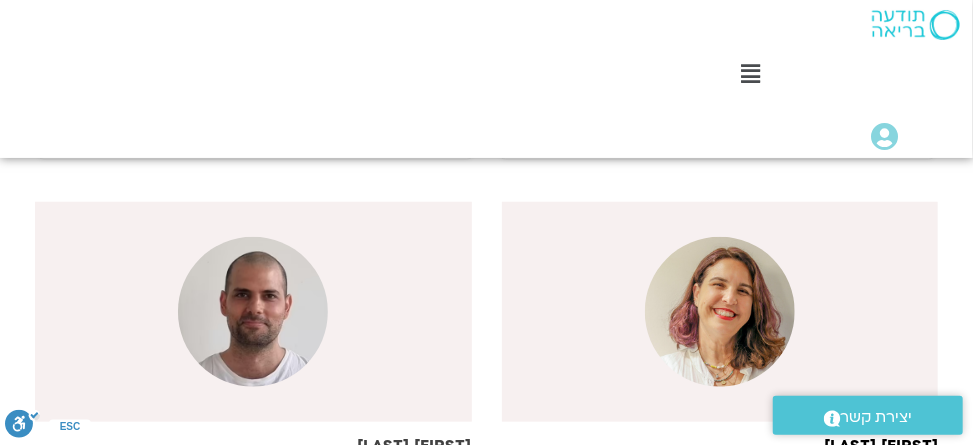 type on "דקל" 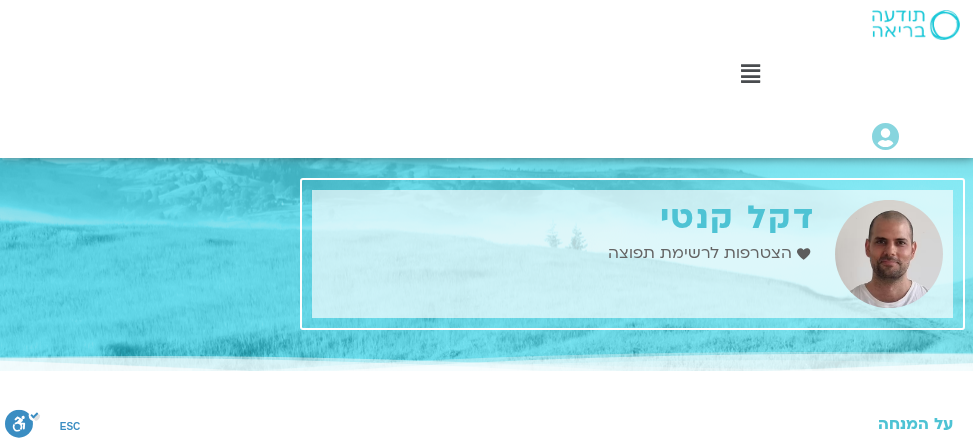 scroll, scrollTop: 0, scrollLeft: 0, axis: both 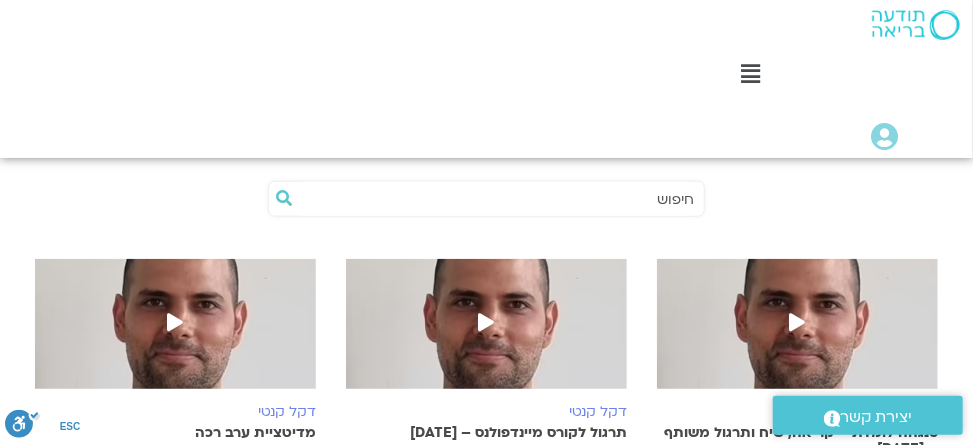click at bounding box center [797, 334] 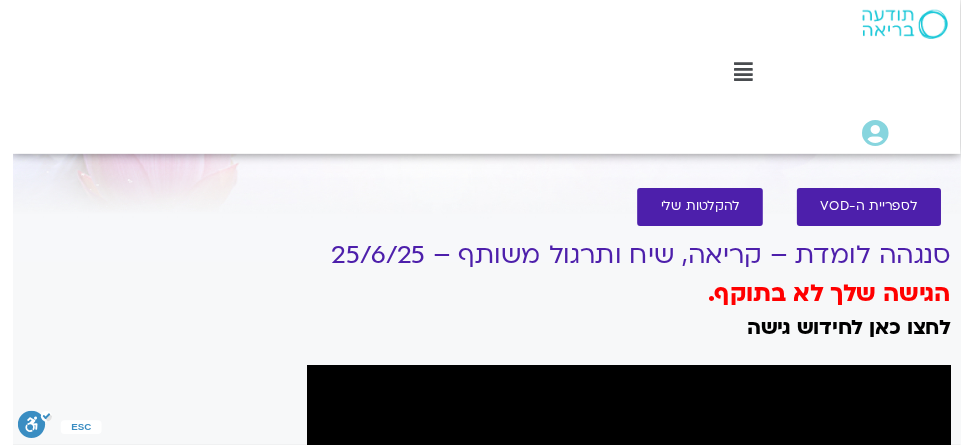 scroll, scrollTop: 0, scrollLeft: 0, axis: both 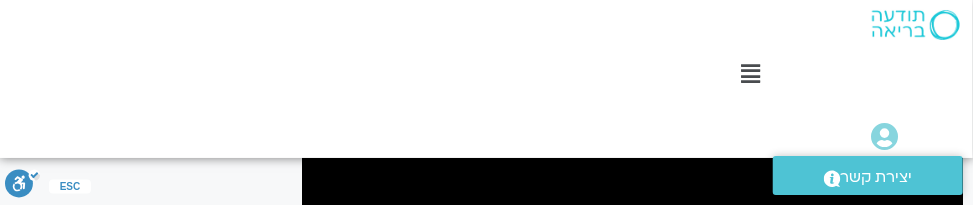 click at bounding box center (632, 193) 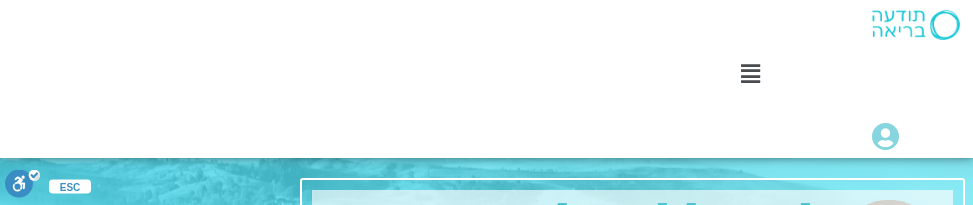 scroll, scrollTop: 700, scrollLeft: 0, axis: vertical 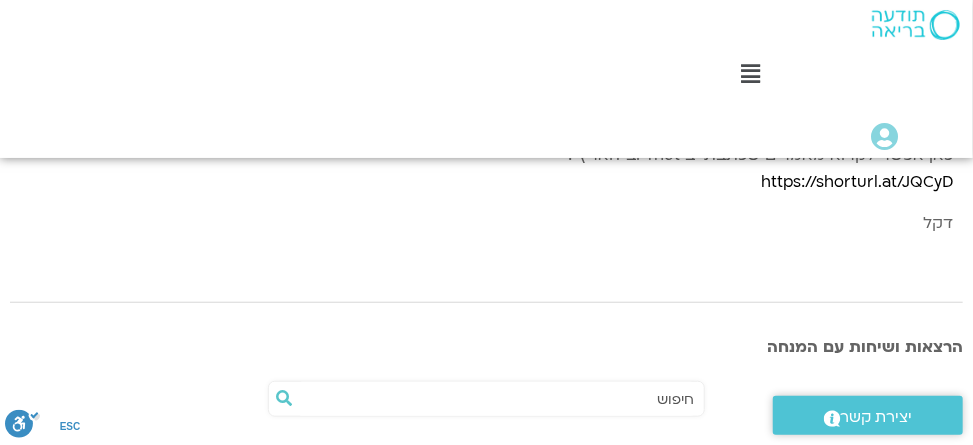 click at bounding box center [496, 399] 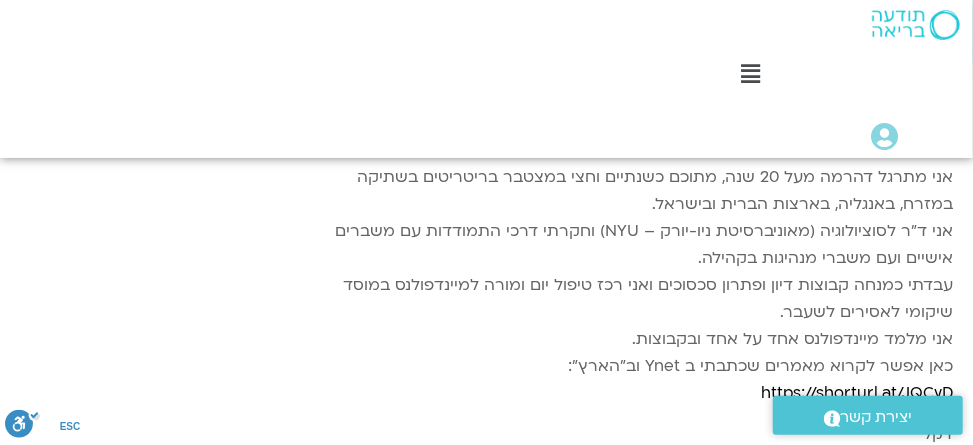 scroll, scrollTop: 289, scrollLeft: 0, axis: vertical 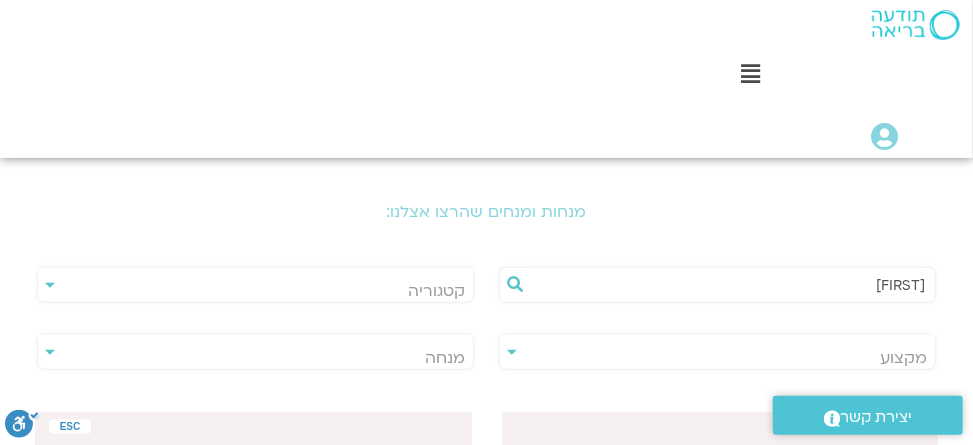 click on "דקל" at bounding box center (727, 285) 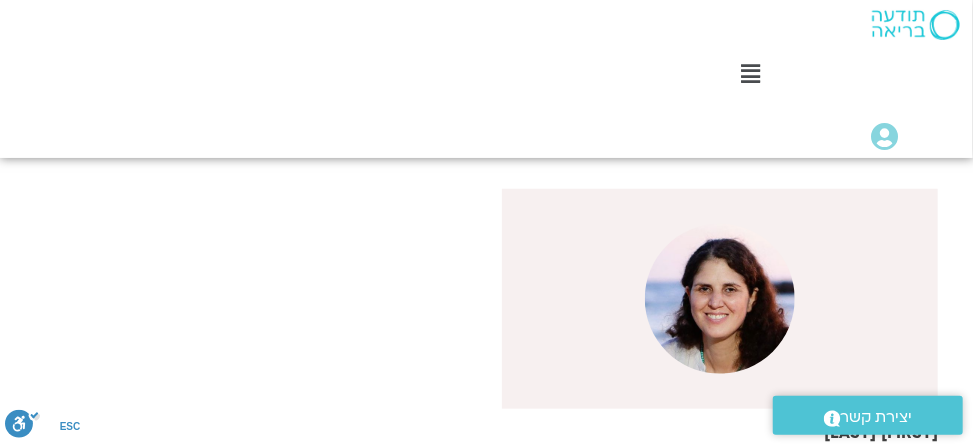 scroll, scrollTop: 618, scrollLeft: 0, axis: vertical 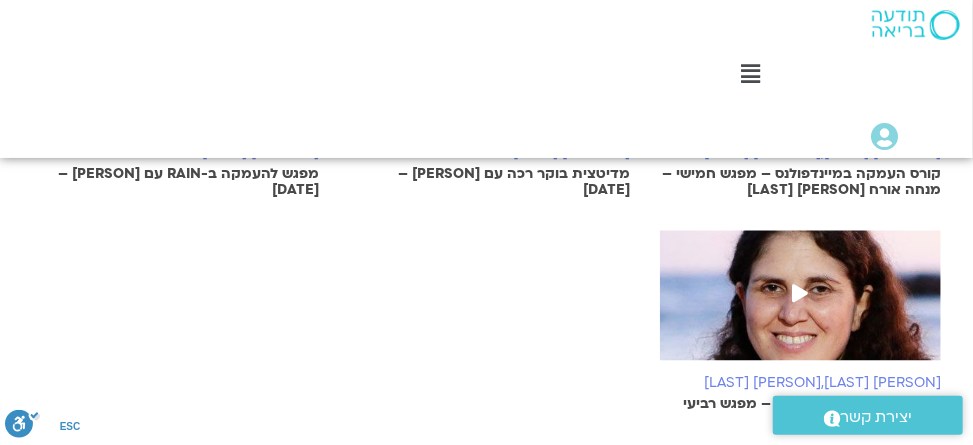 click on "טען עוד" at bounding box center [490, 452] 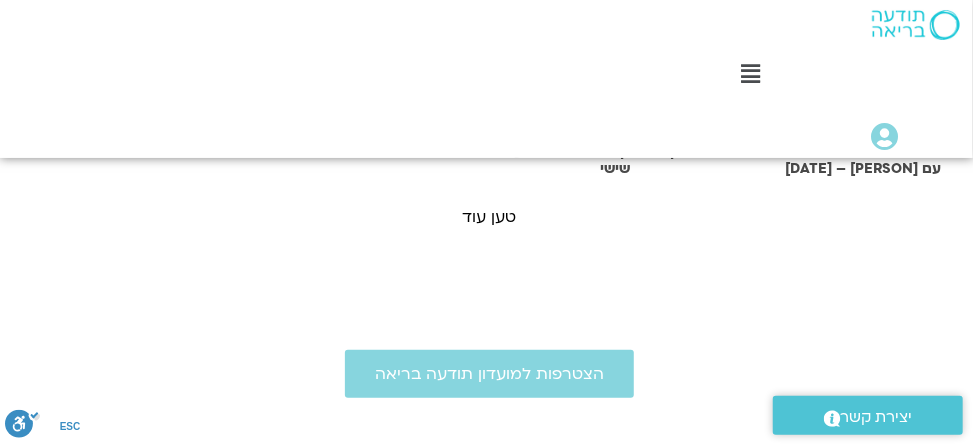 scroll, scrollTop: 3058, scrollLeft: -2, axis: both 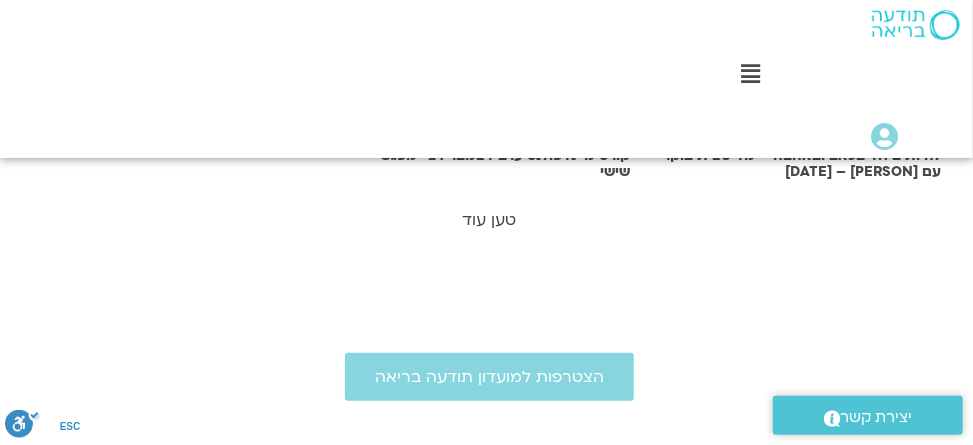 click on "טען עוד" at bounding box center [490, 220] 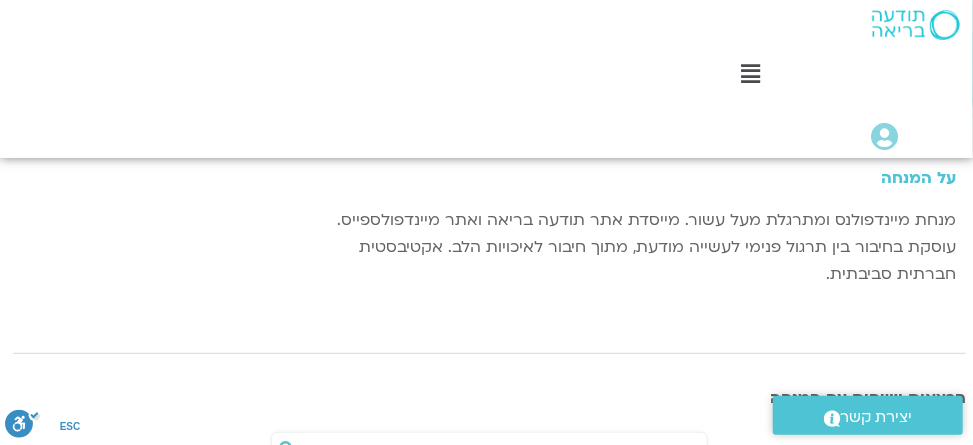scroll, scrollTop: 1608, scrollLeft: -2, axis: both 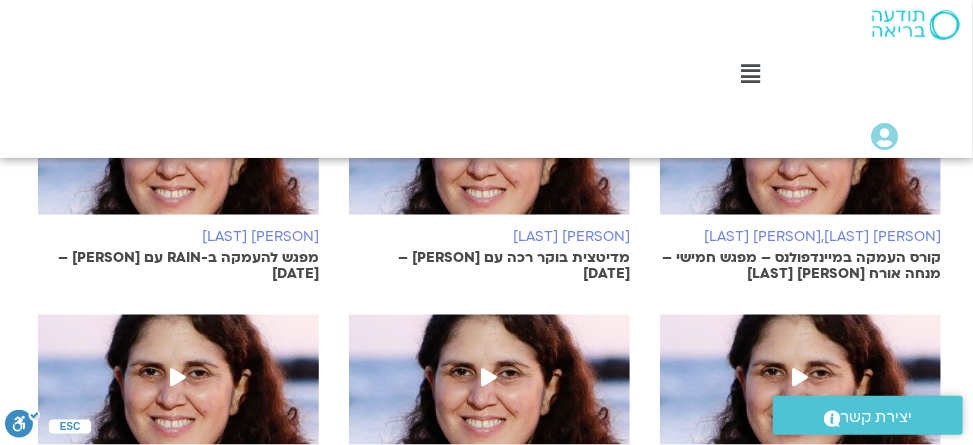 click on "מפגש להעמקה ב-RAIN עם מיכל – 25/03/25" at bounding box center (178, 266) 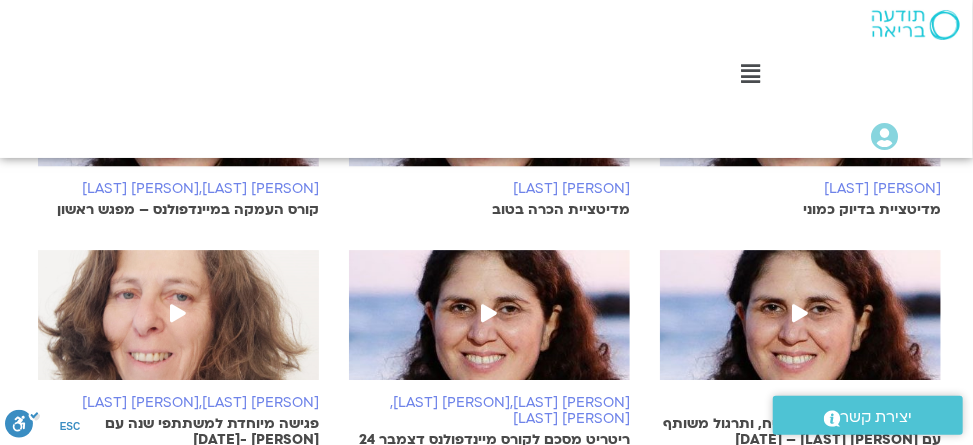 scroll, scrollTop: 2338, scrollLeft: -2, axis: both 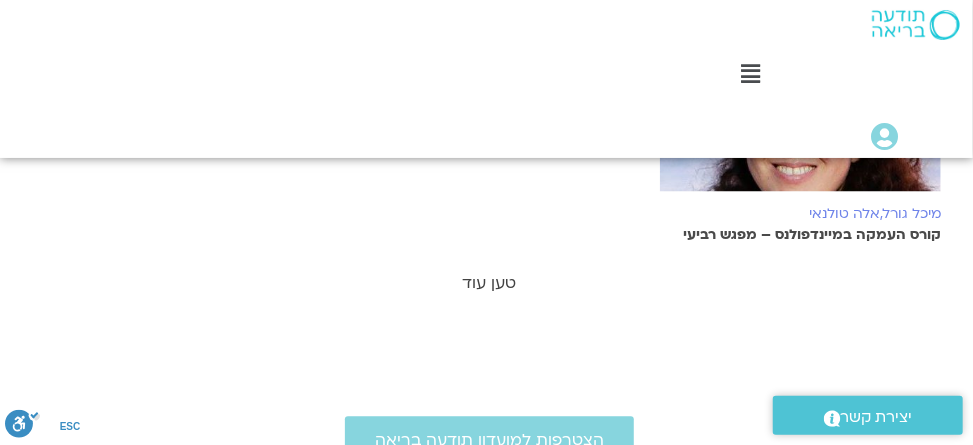 click on "טען עוד" at bounding box center (490, 283) 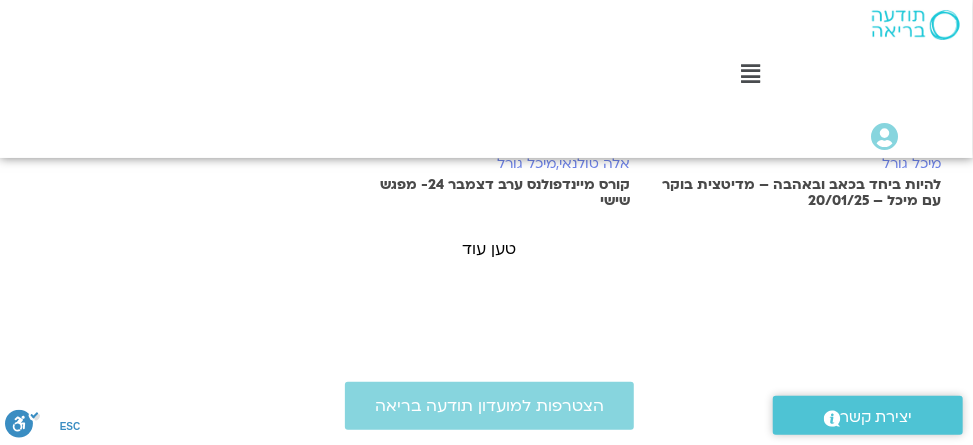 scroll, scrollTop: 2976, scrollLeft: -2, axis: both 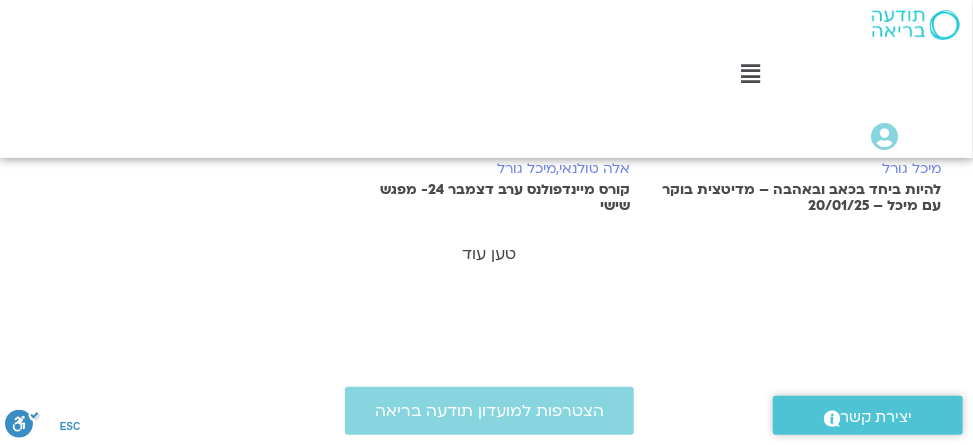 click on "טען עוד" at bounding box center (490, 254) 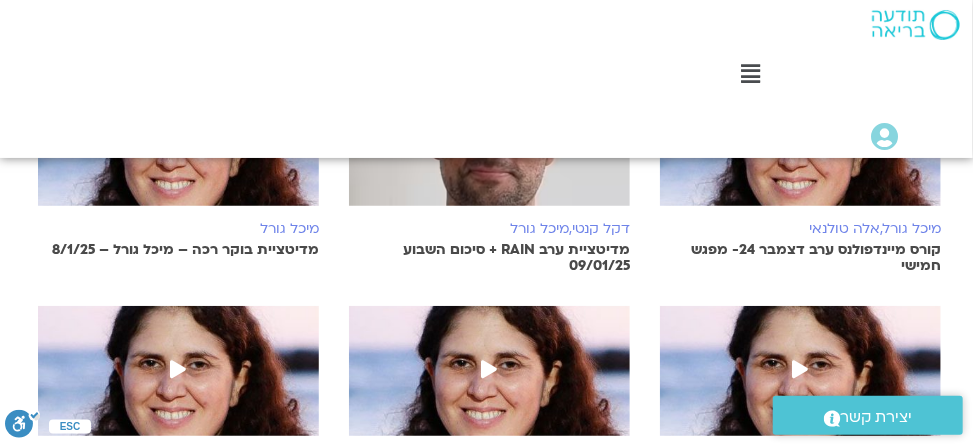 scroll, scrollTop: 3359, scrollLeft: -2, axis: both 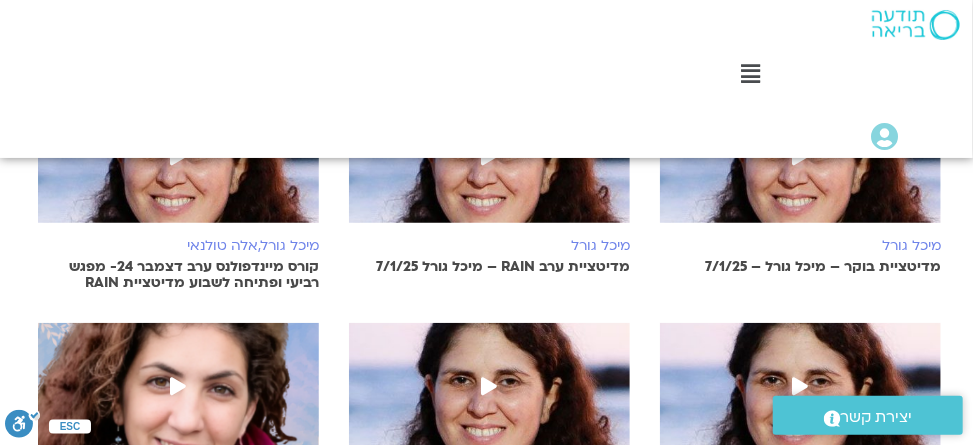 click on "מיכל גורל מדיטציית ערב RAIN – מיכל גורל 7/1/25" at bounding box center (489, 256) 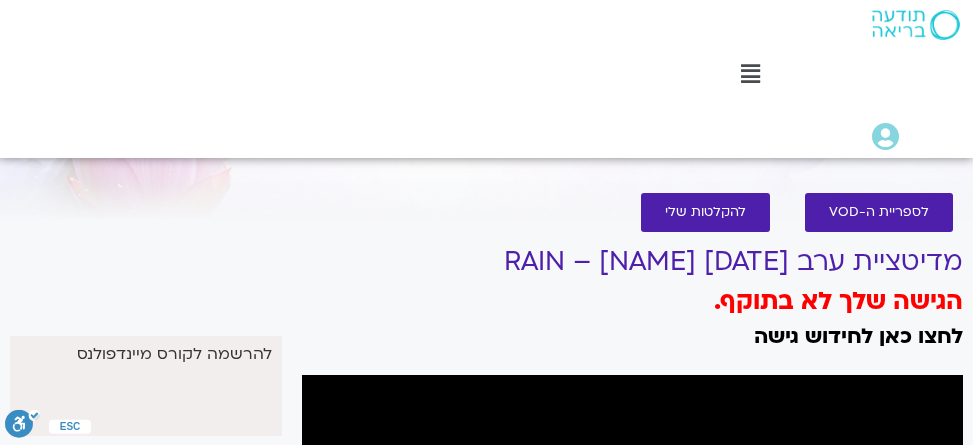 scroll, scrollTop: 148, scrollLeft: 0, axis: vertical 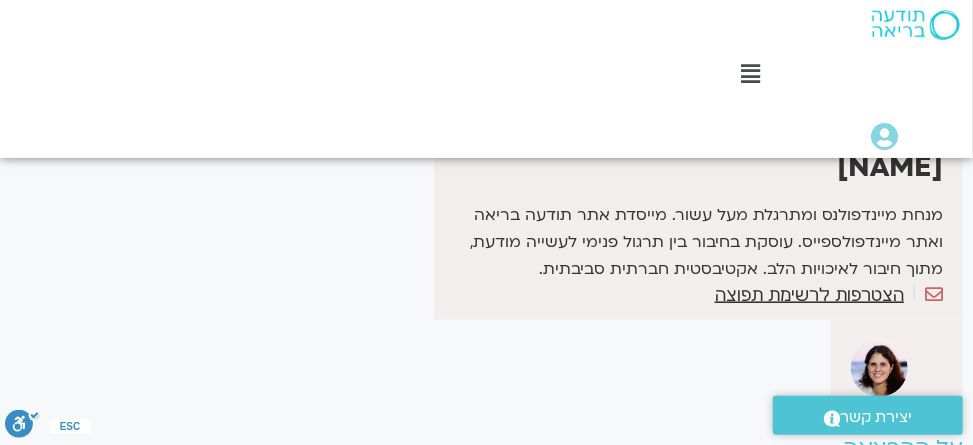 click at bounding box center [632, 54] 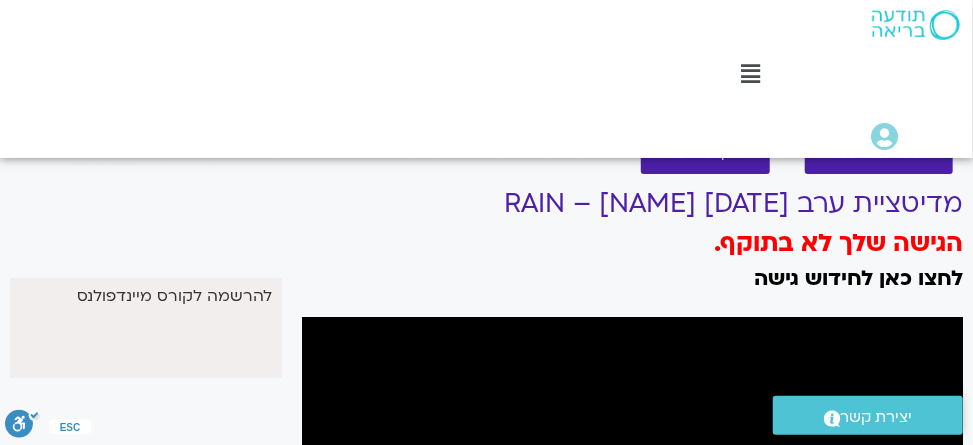 scroll, scrollTop: 0, scrollLeft: 0, axis: both 